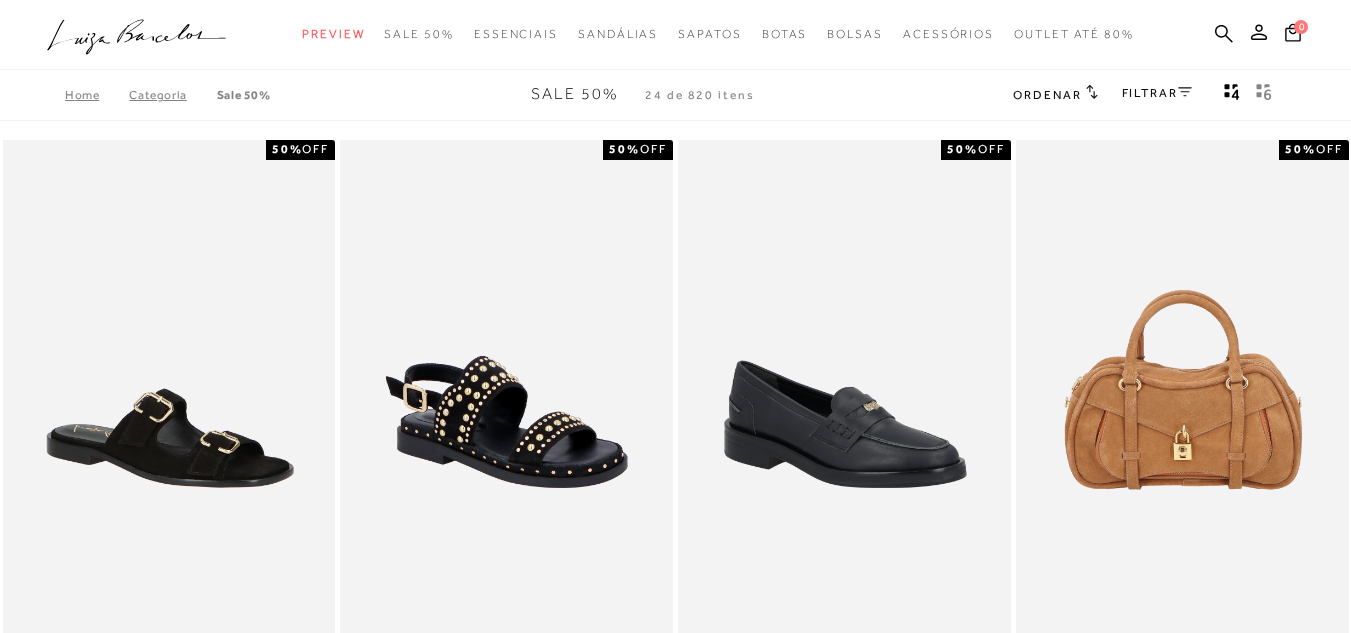 scroll, scrollTop: 0, scrollLeft: 0, axis: both 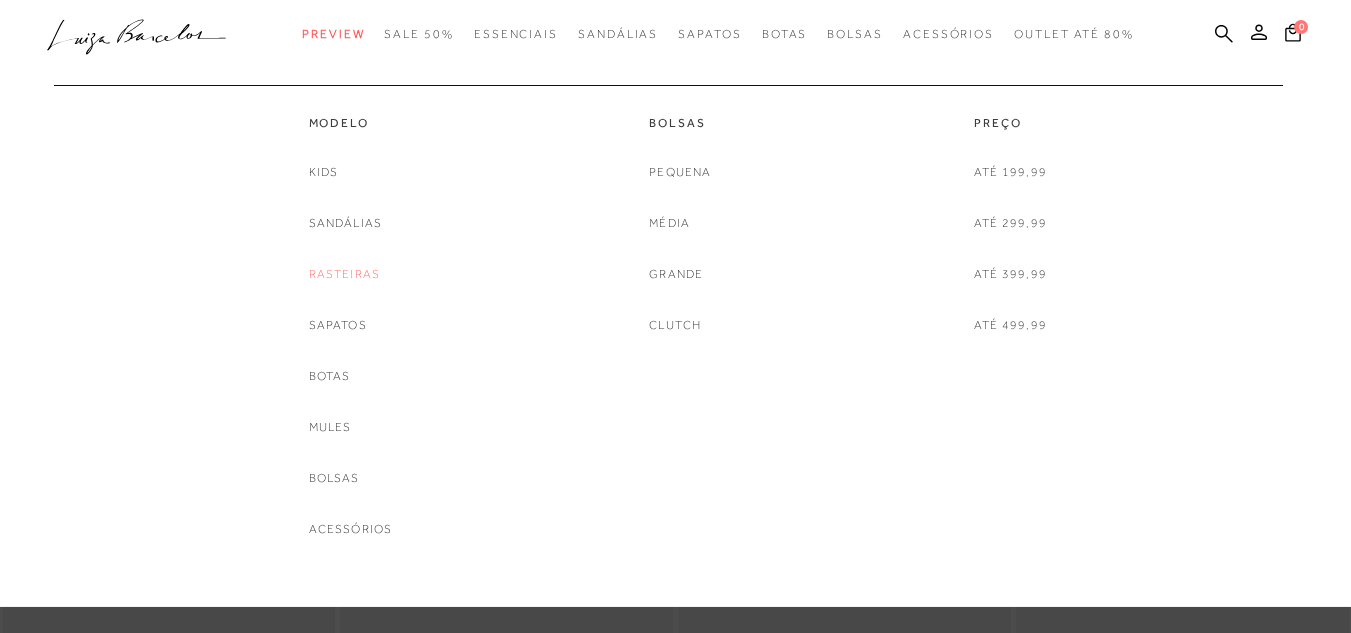 click on "Rasteiras" at bounding box center (345, 274) 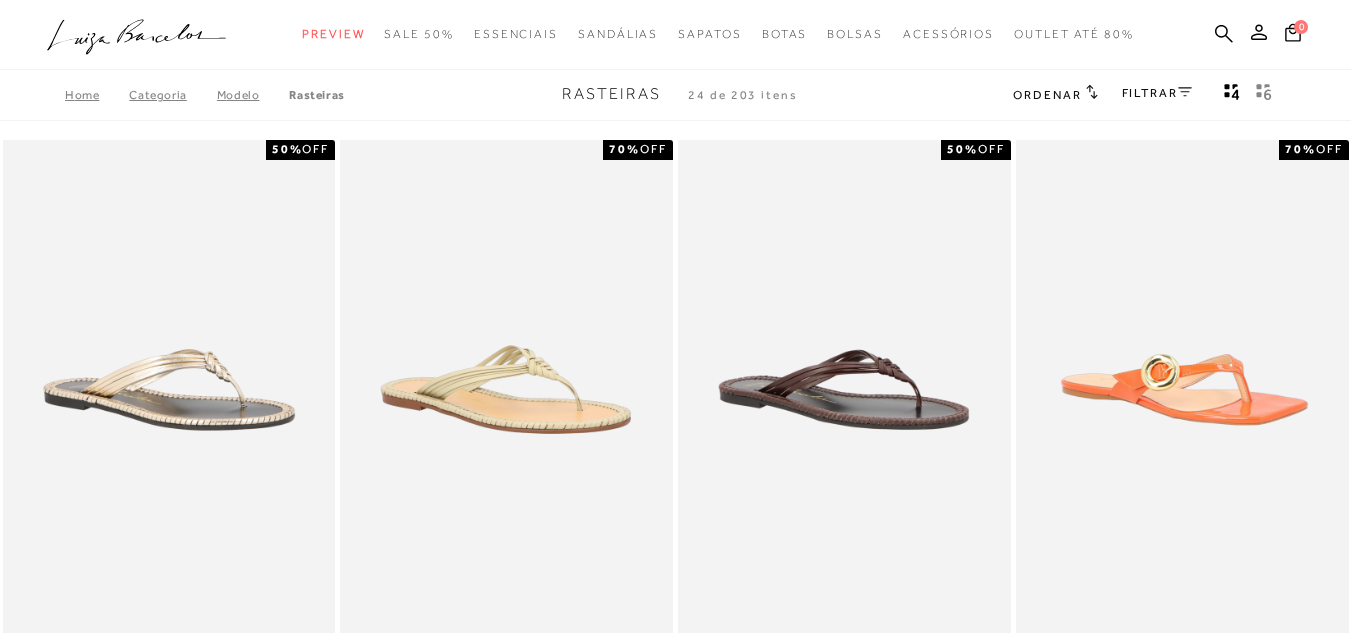 click on "FILTRAR" at bounding box center (1157, 93) 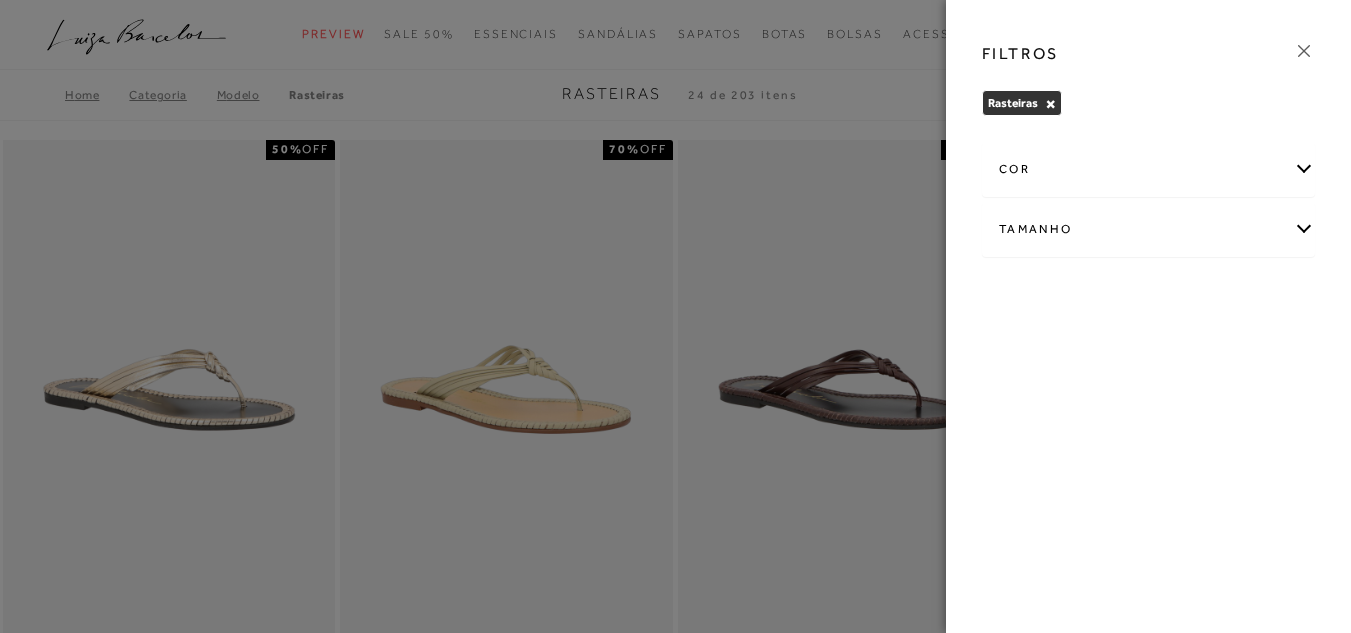 click on "Tamanho" at bounding box center [1148, 229] 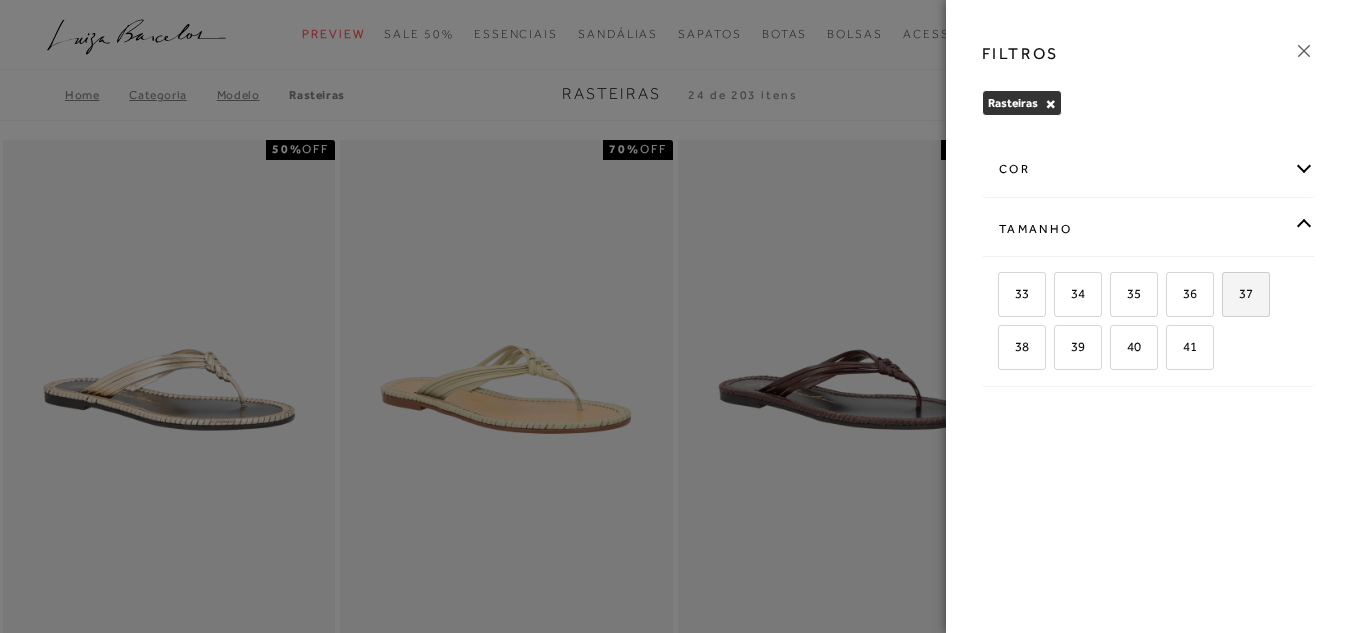 click on "37" at bounding box center [1246, 294] 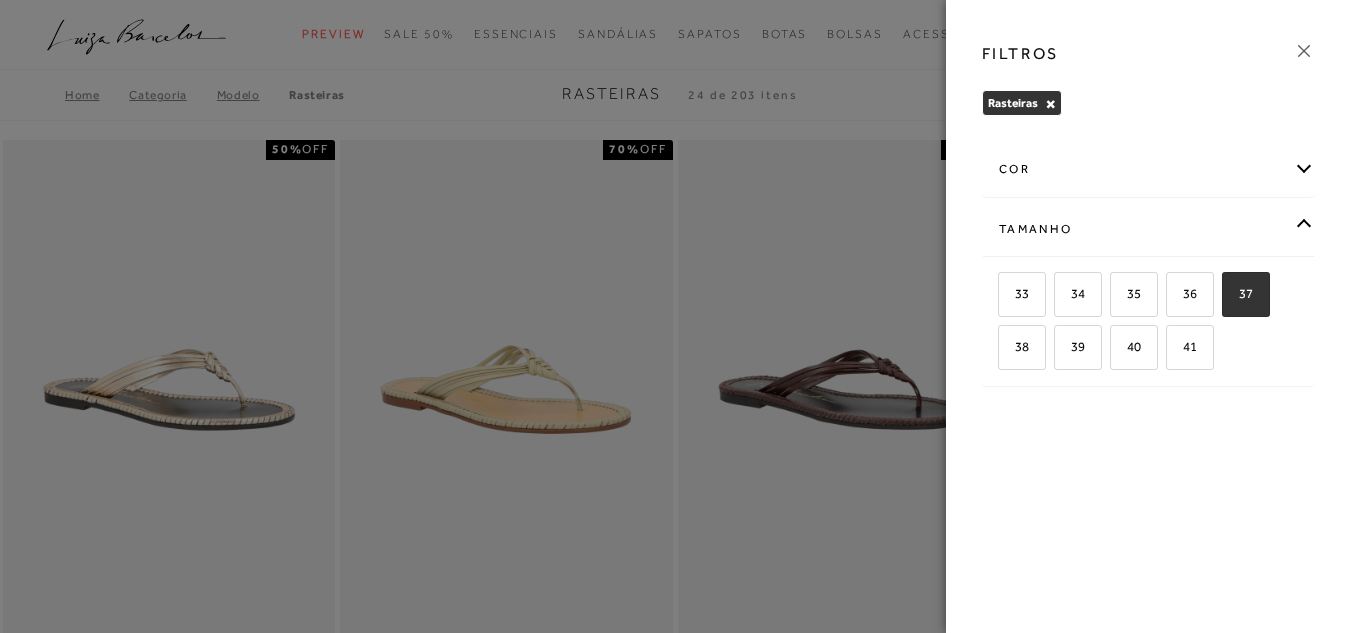 checkbox on "true" 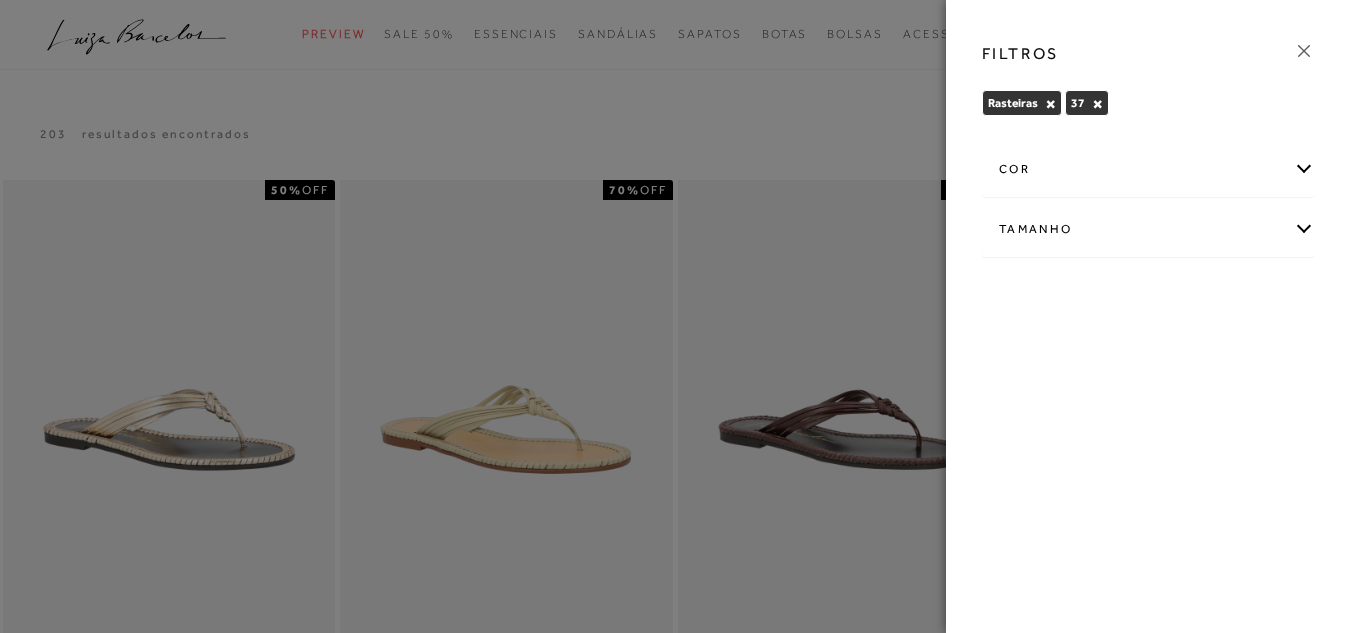 click 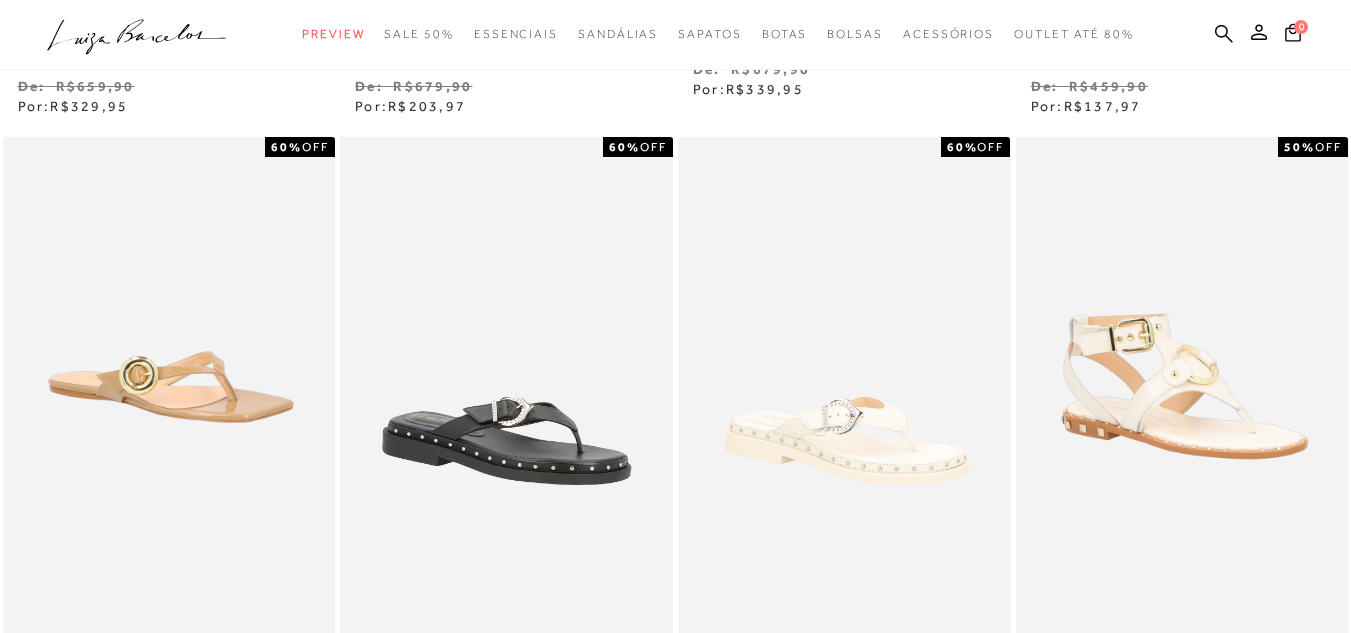 scroll, scrollTop: 800, scrollLeft: 0, axis: vertical 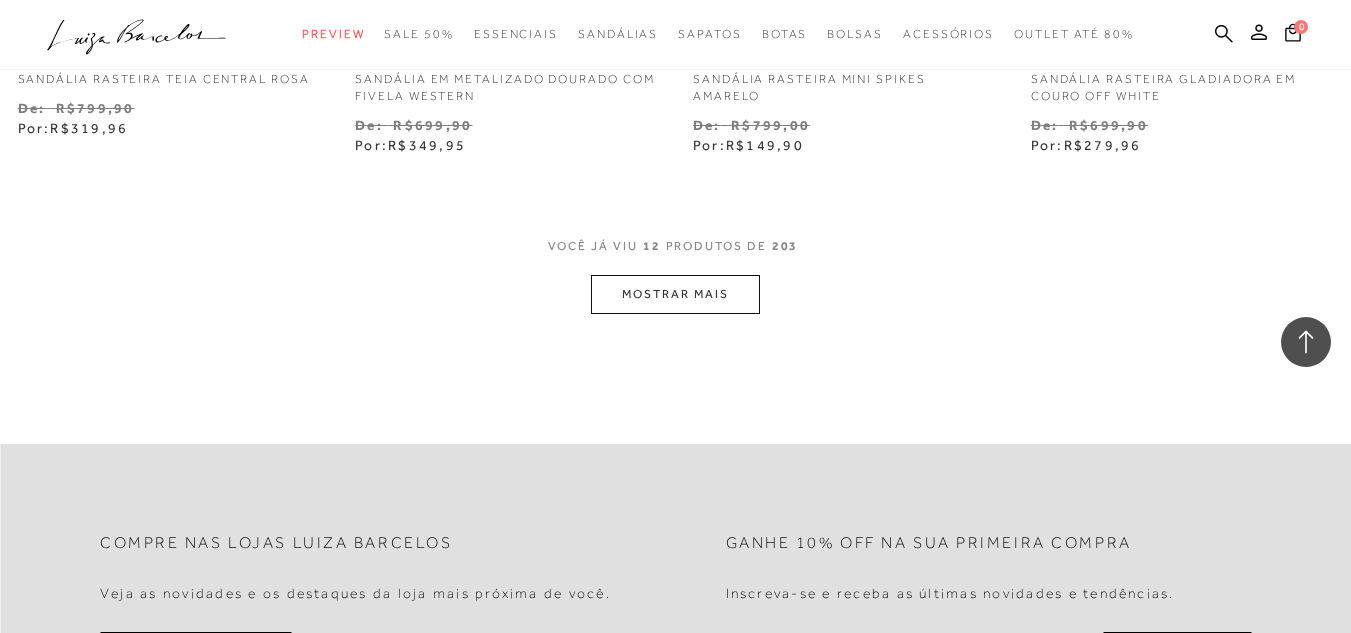 click on "MOSTRAR MAIS" at bounding box center [675, 294] 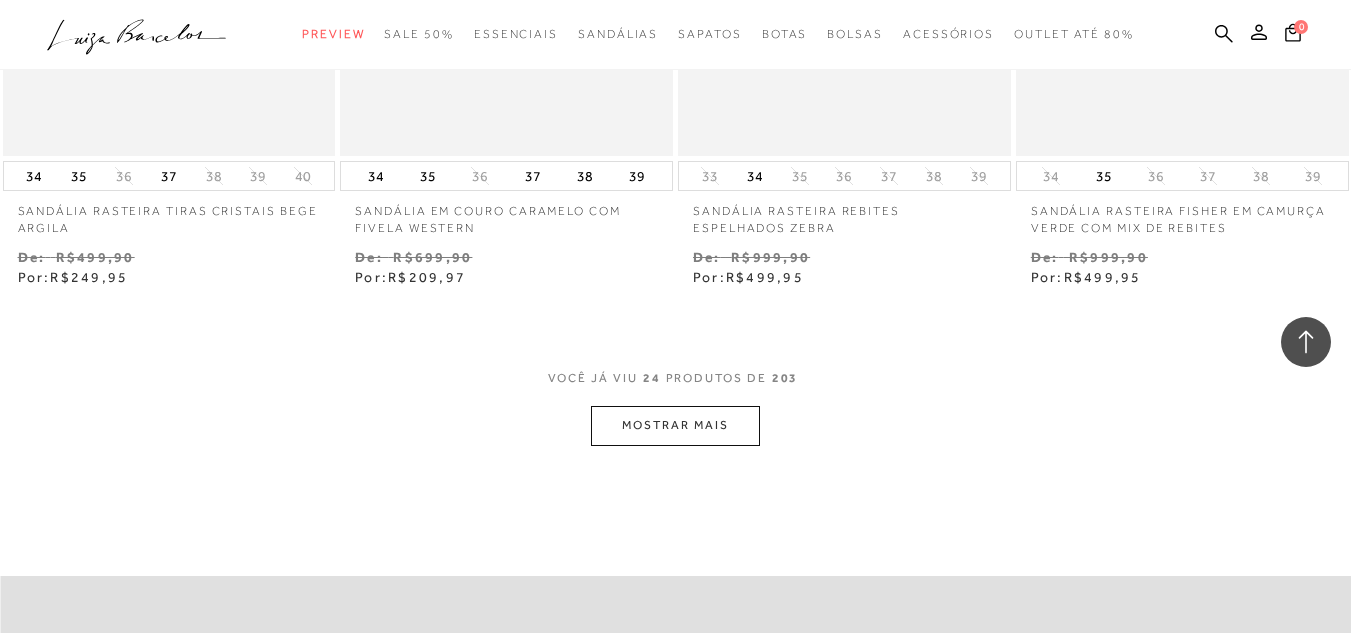 scroll, scrollTop: 3799, scrollLeft: 0, axis: vertical 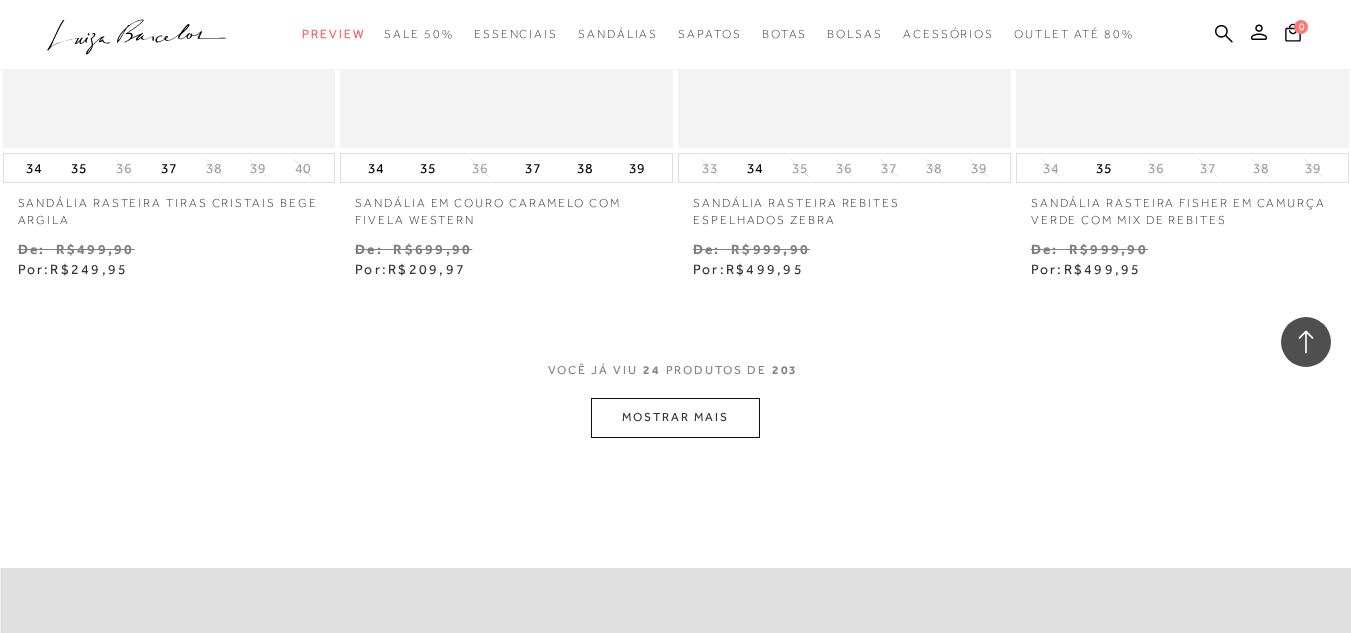 click on "MOSTRAR MAIS" at bounding box center [675, 417] 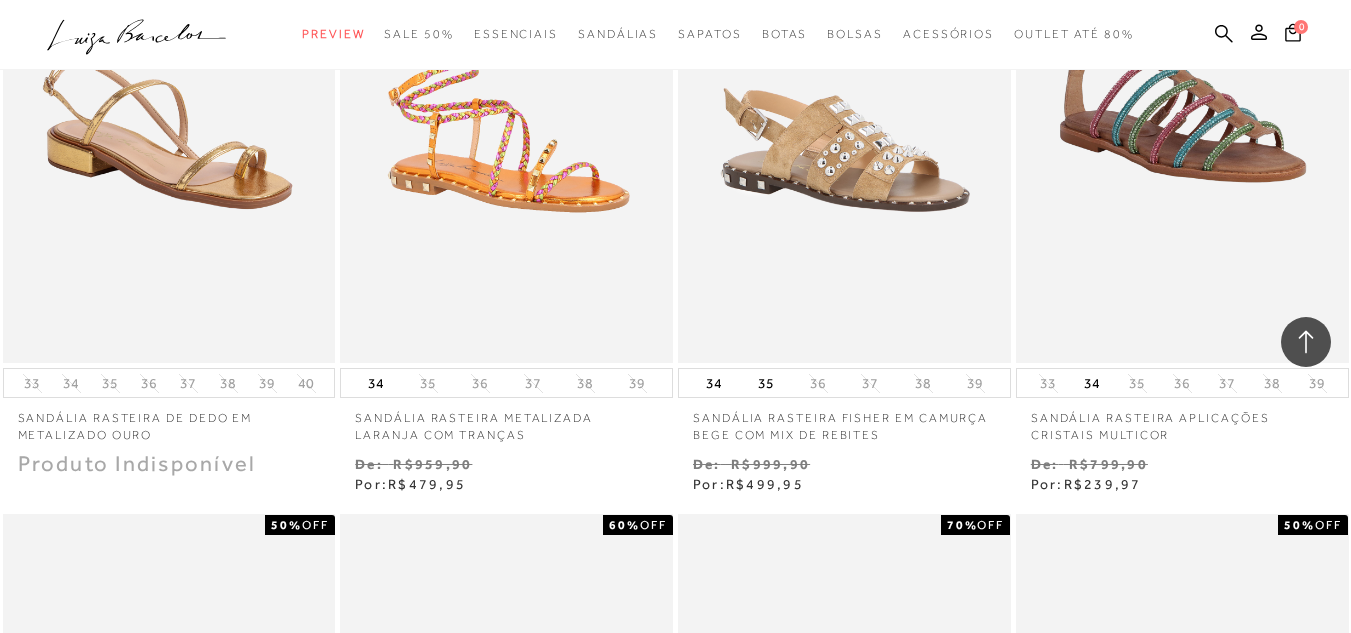 scroll, scrollTop: 4212, scrollLeft: 0, axis: vertical 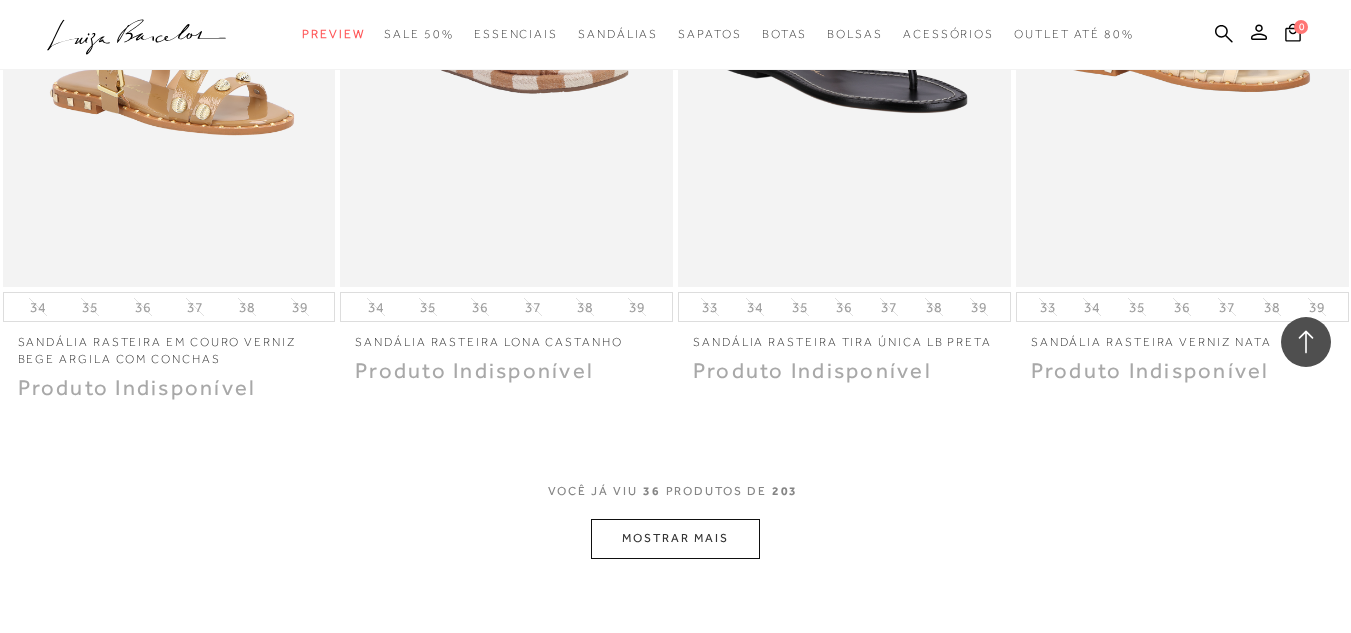 click on "Resultados da pesquisa
Rasteiras
Resultados: 25 - 36 (de 203)
Opções de exibição
203
resultados encontrados
Ordenar Padrão Lançamentos 2" at bounding box center [675, -2486] 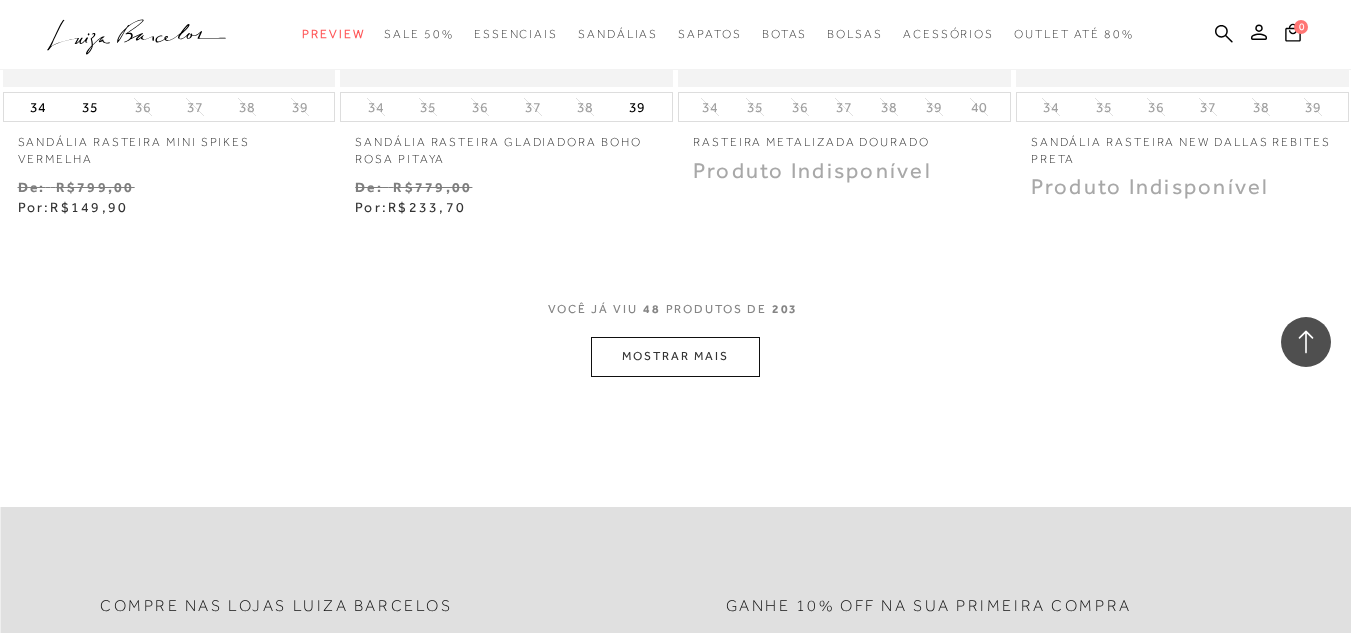 scroll, scrollTop: 7784, scrollLeft: 0, axis: vertical 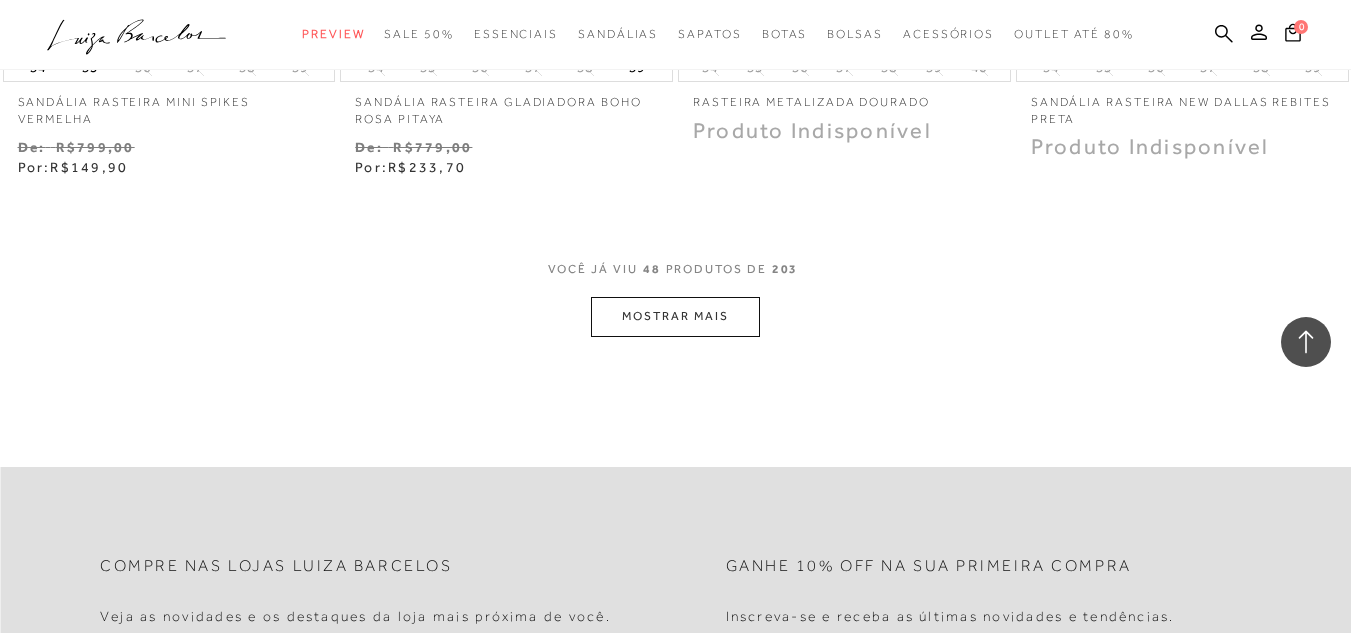 click on "MOSTRAR MAIS" at bounding box center [675, 316] 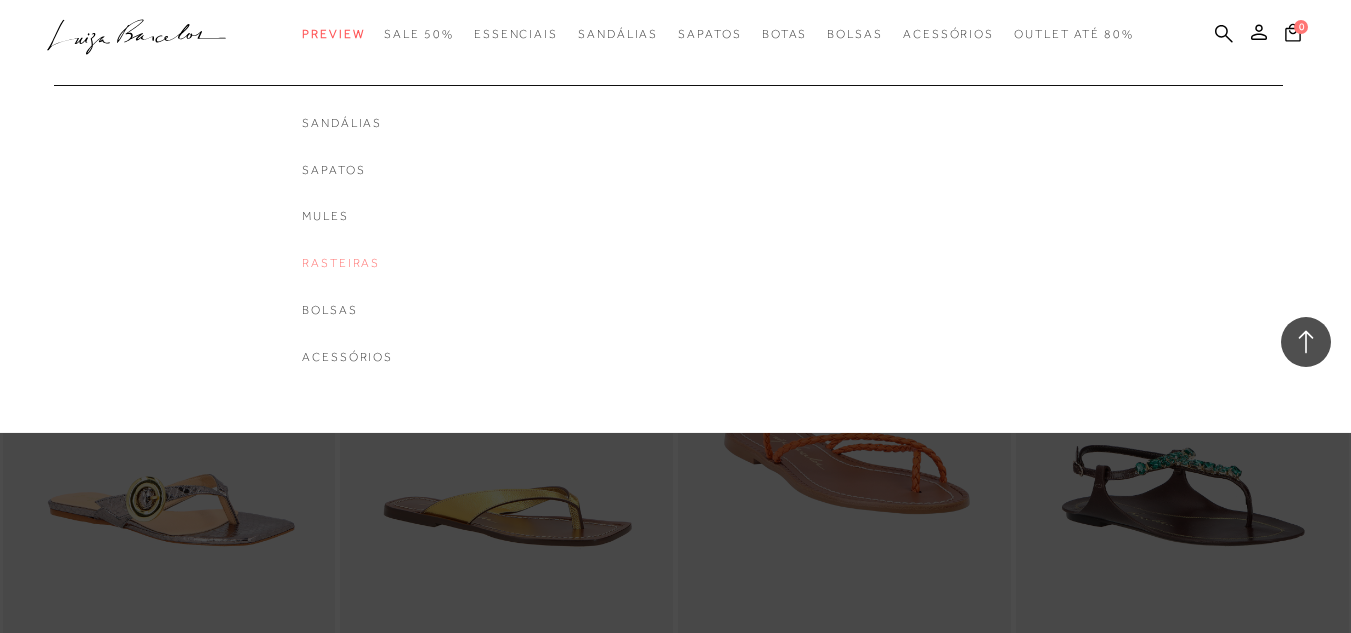 click on "Rasteiras" at bounding box center [347, 263] 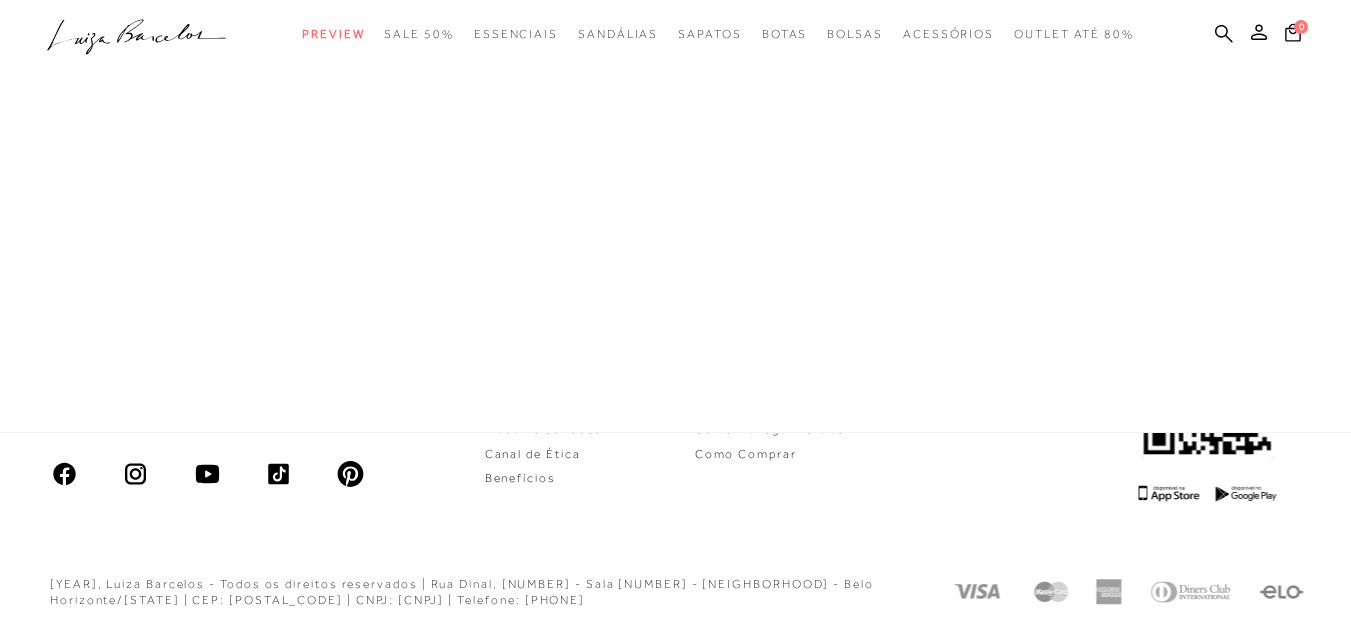 scroll, scrollTop: 1174, scrollLeft: 0, axis: vertical 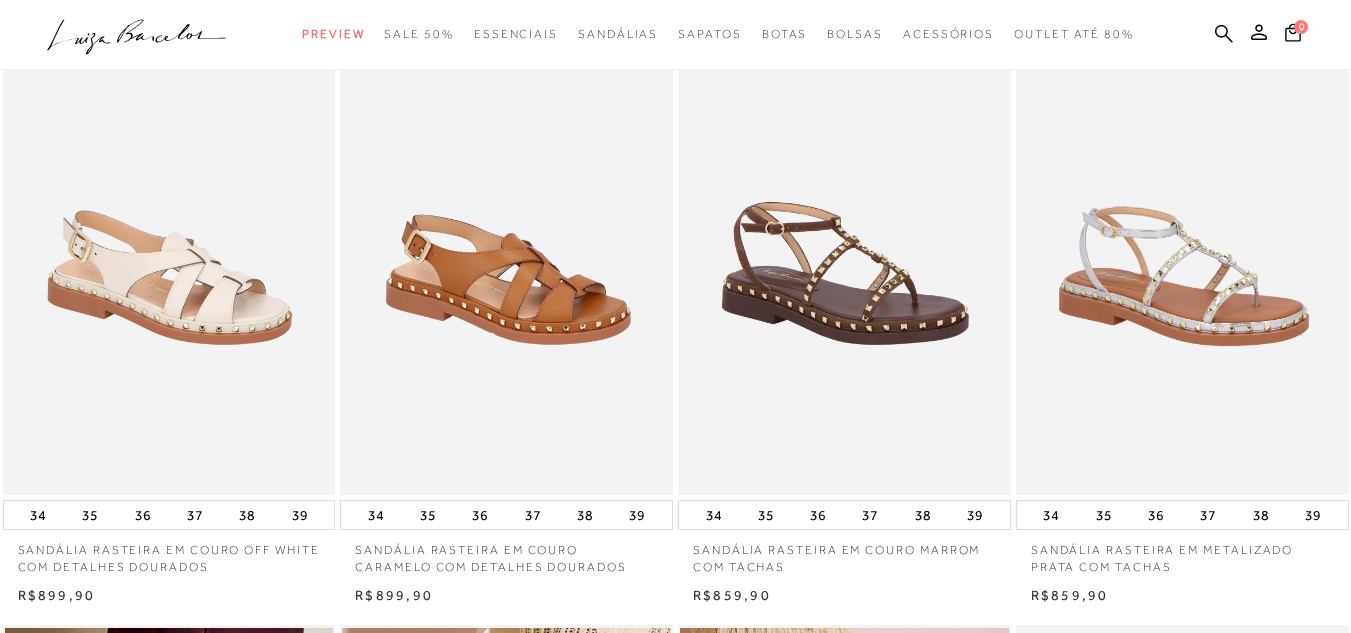 click at bounding box center [1183, 245] 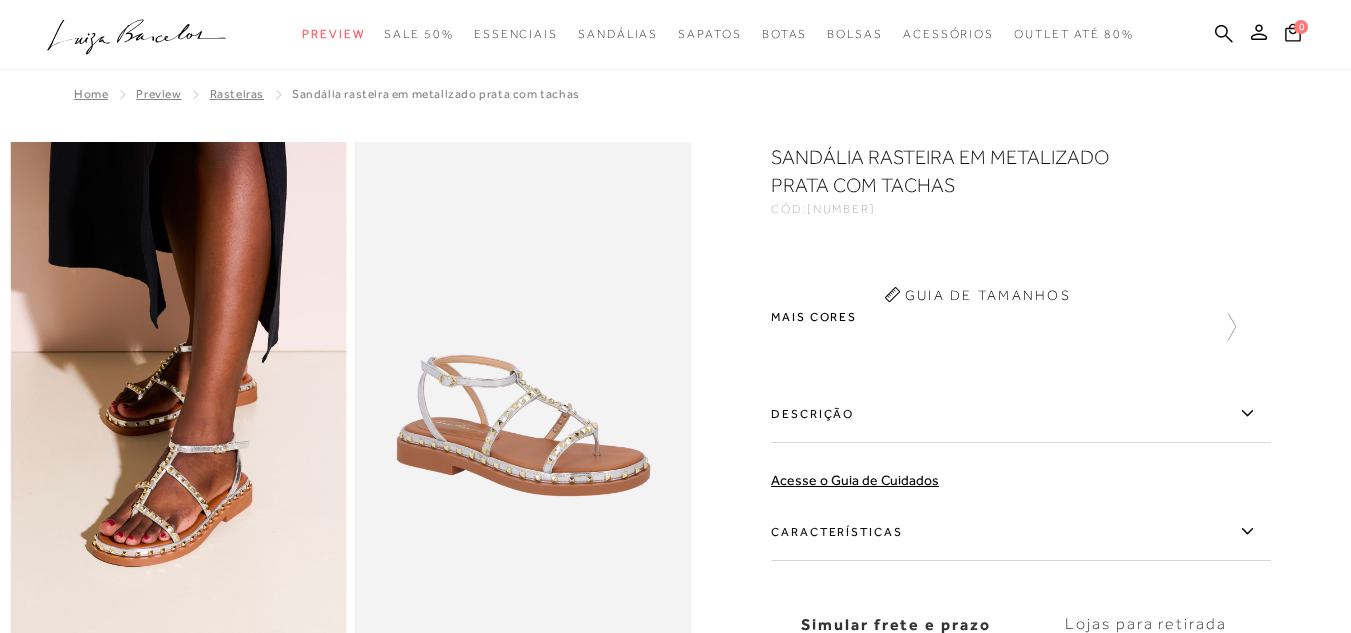 scroll, scrollTop: 0, scrollLeft: 0, axis: both 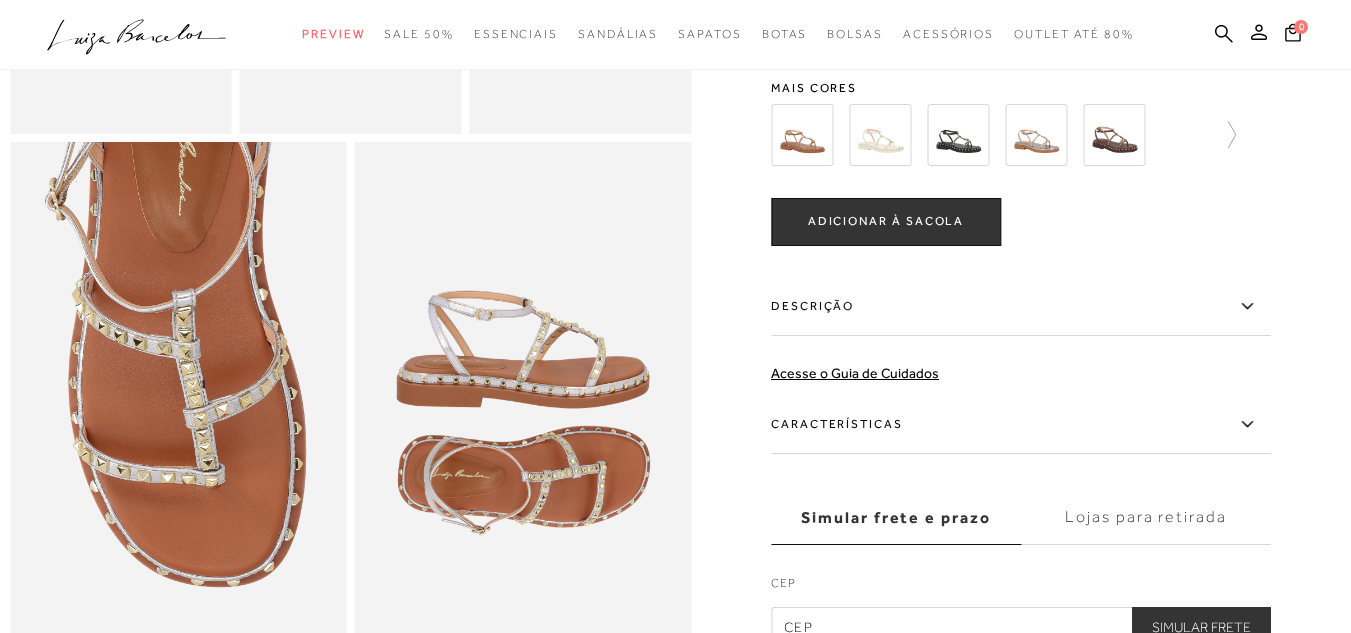 click at bounding box center [675, 35] 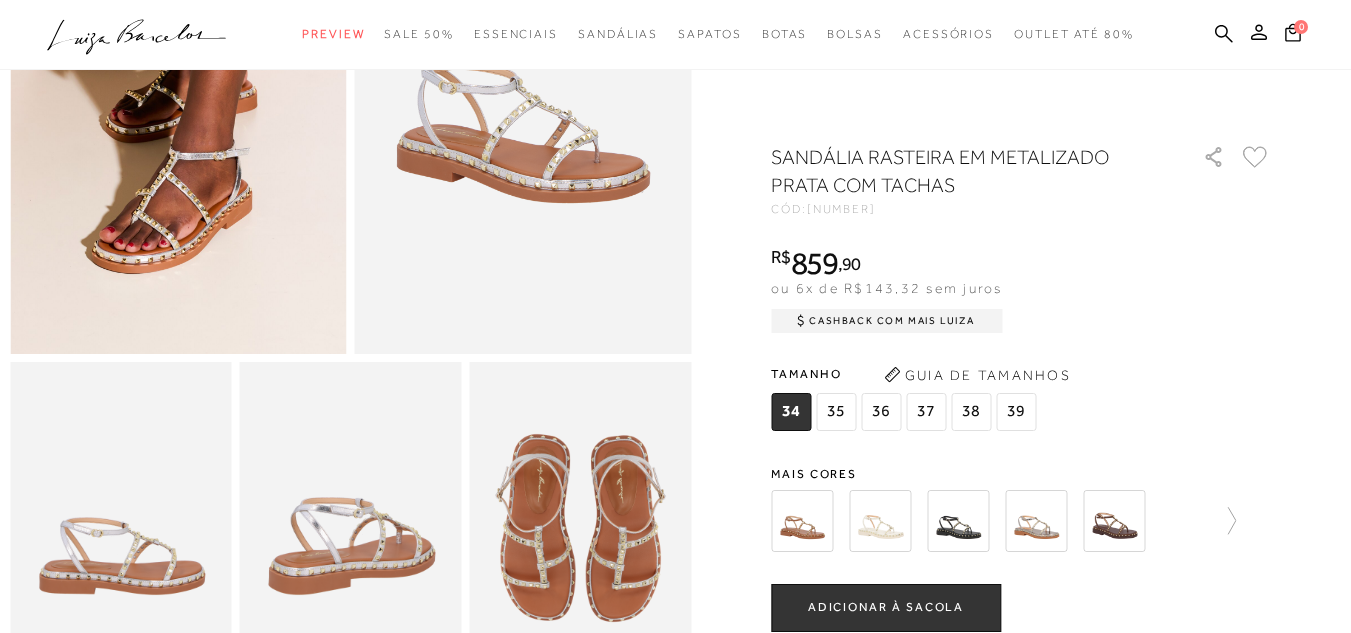 scroll, scrollTop: 200, scrollLeft: 0, axis: vertical 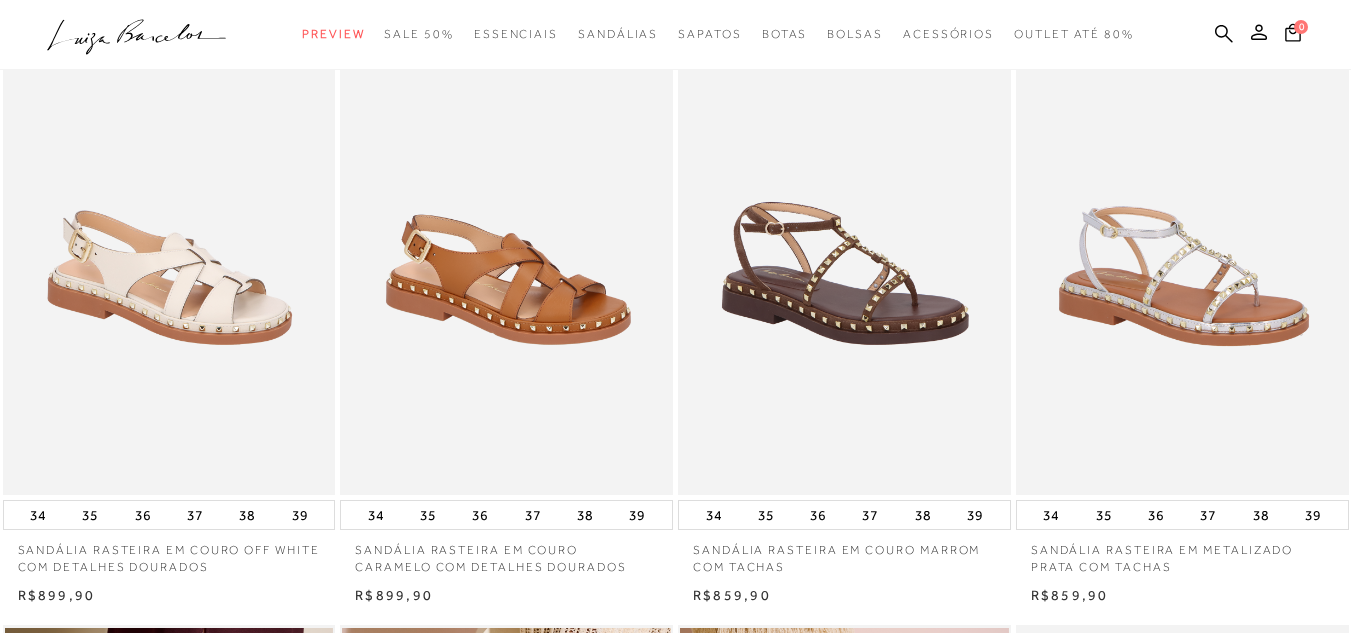 click at bounding box center (1183, 245) 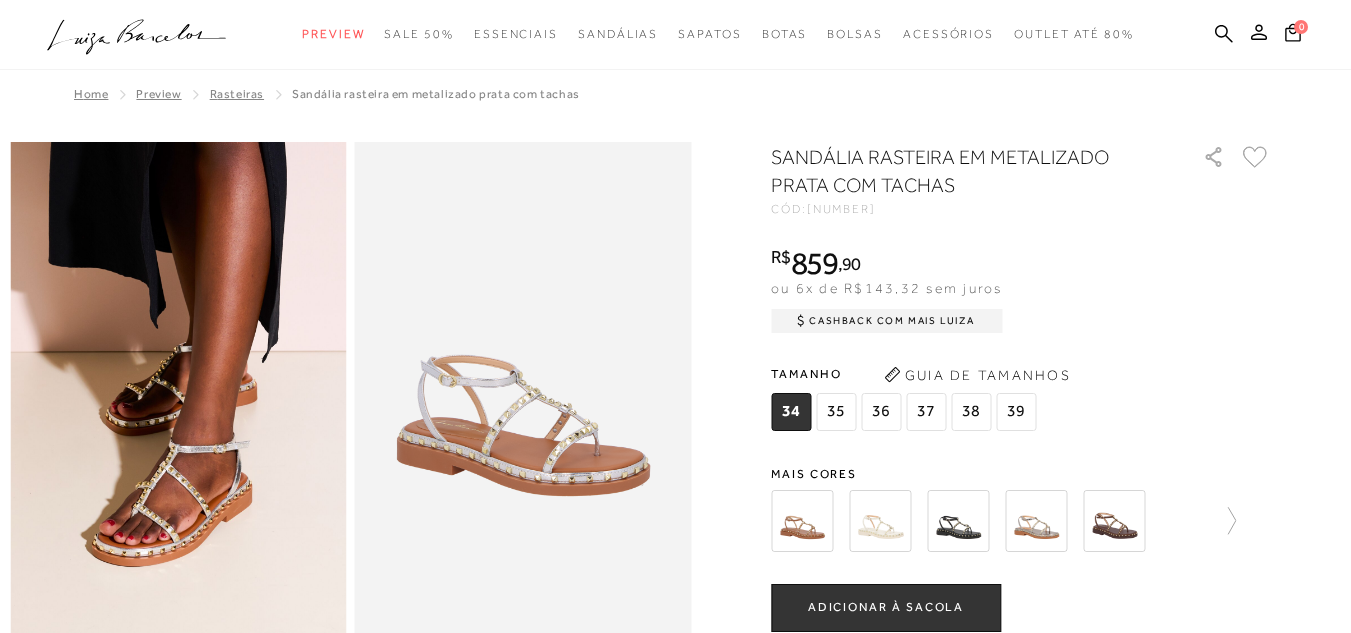 scroll, scrollTop: 0, scrollLeft: 0, axis: both 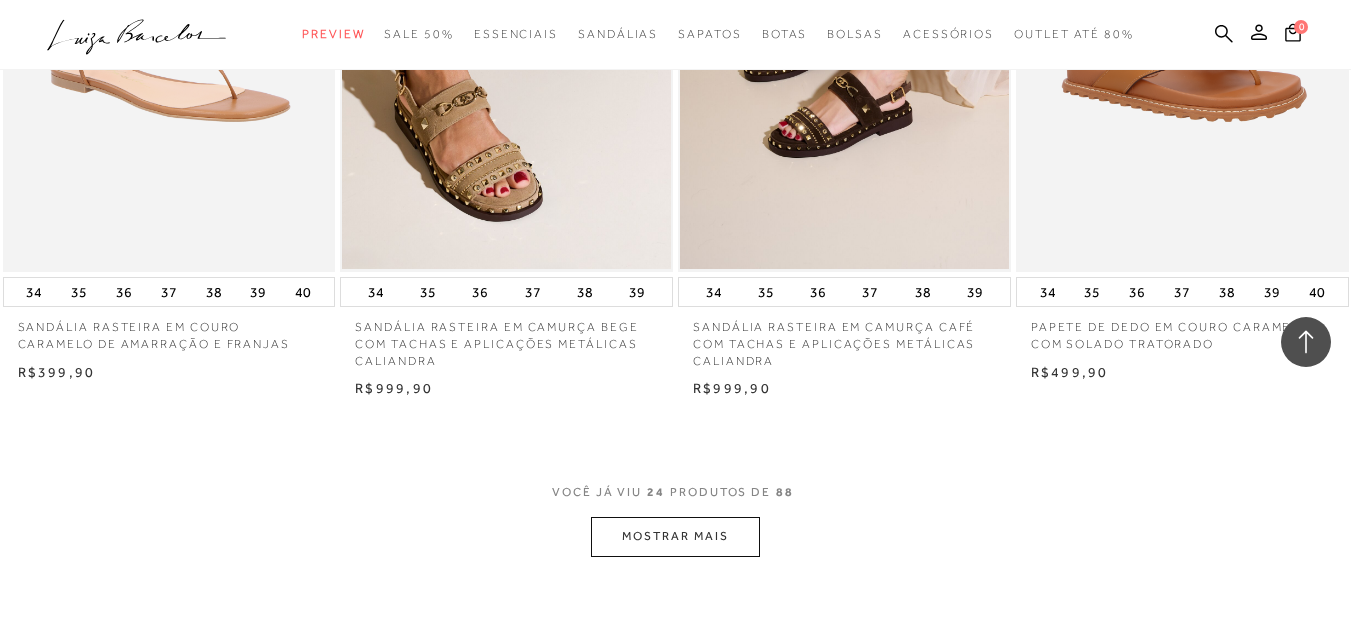 click on "MOSTRAR MAIS" at bounding box center [675, 536] 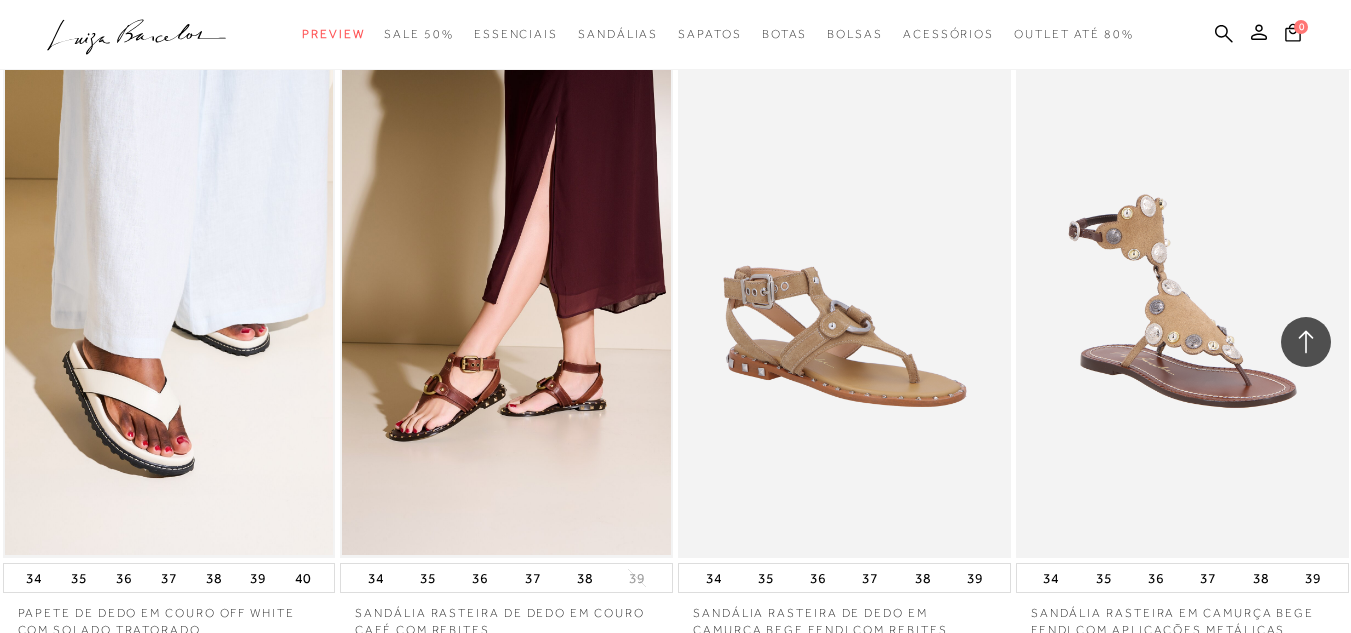 scroll, scrollTop: 3930, scrollLeft: 0, axis: vertical 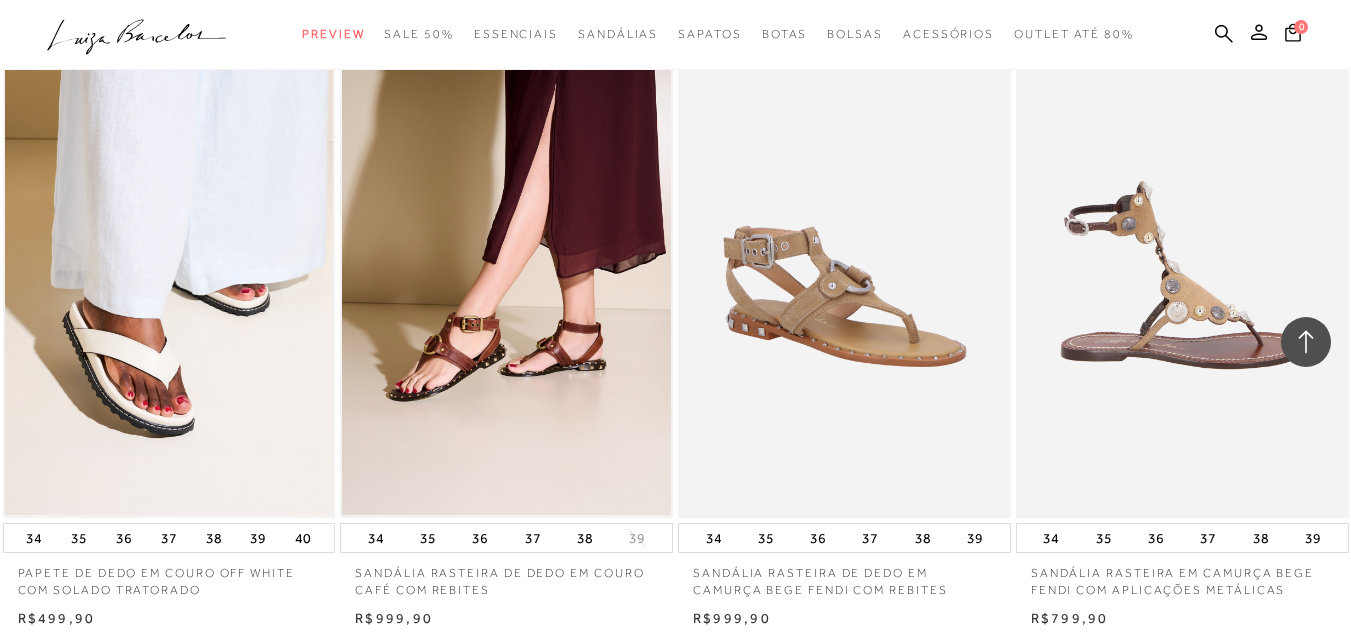 click at bounding box center (1183, 268) 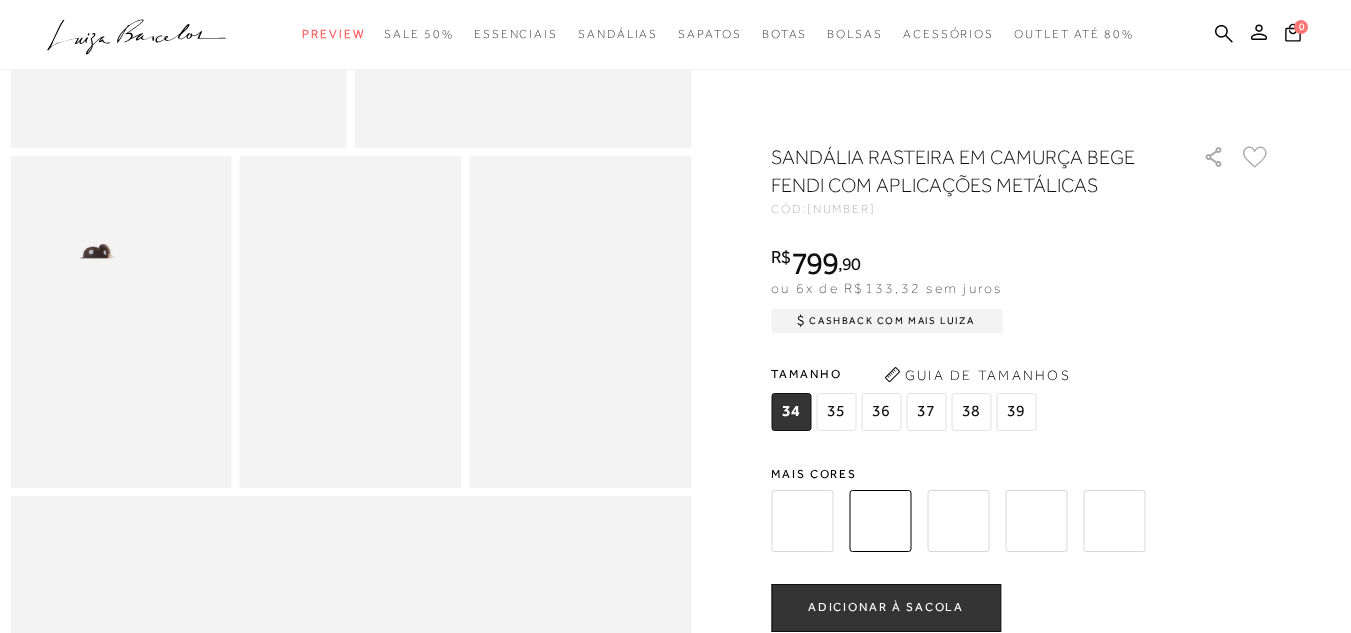 scroll, scrollTop: 479, scrollLeft: 0, axis: vertical 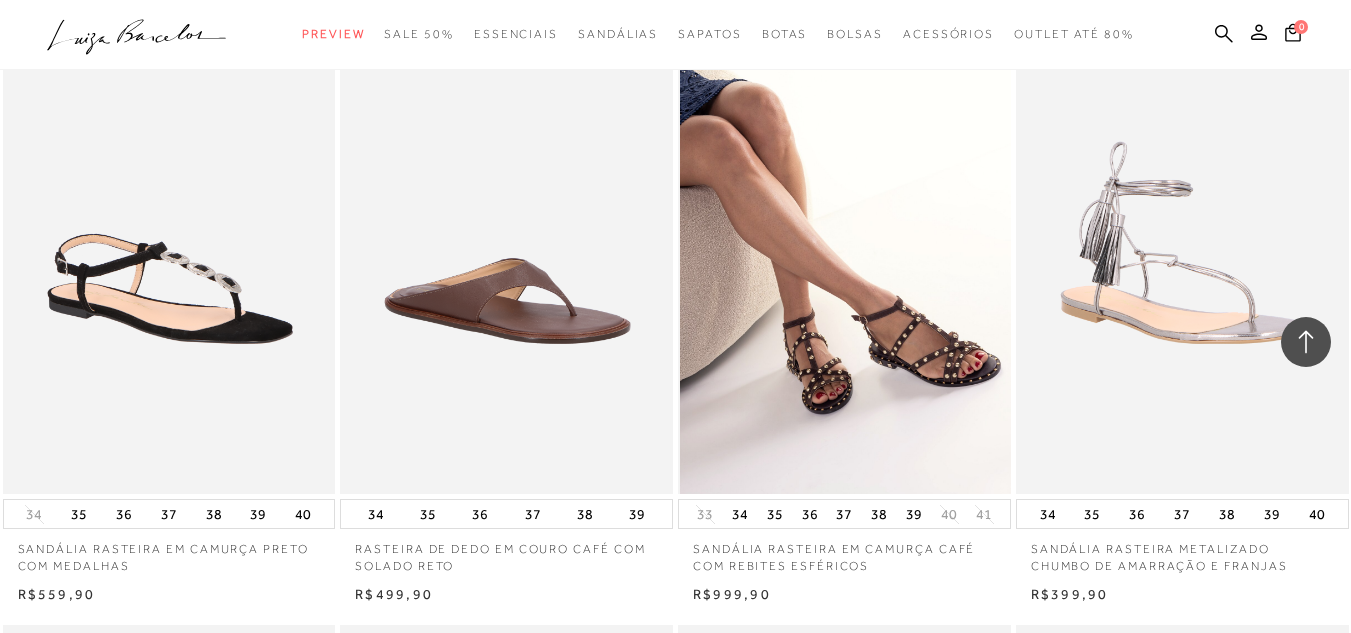 click at bounding box center (845, 244) 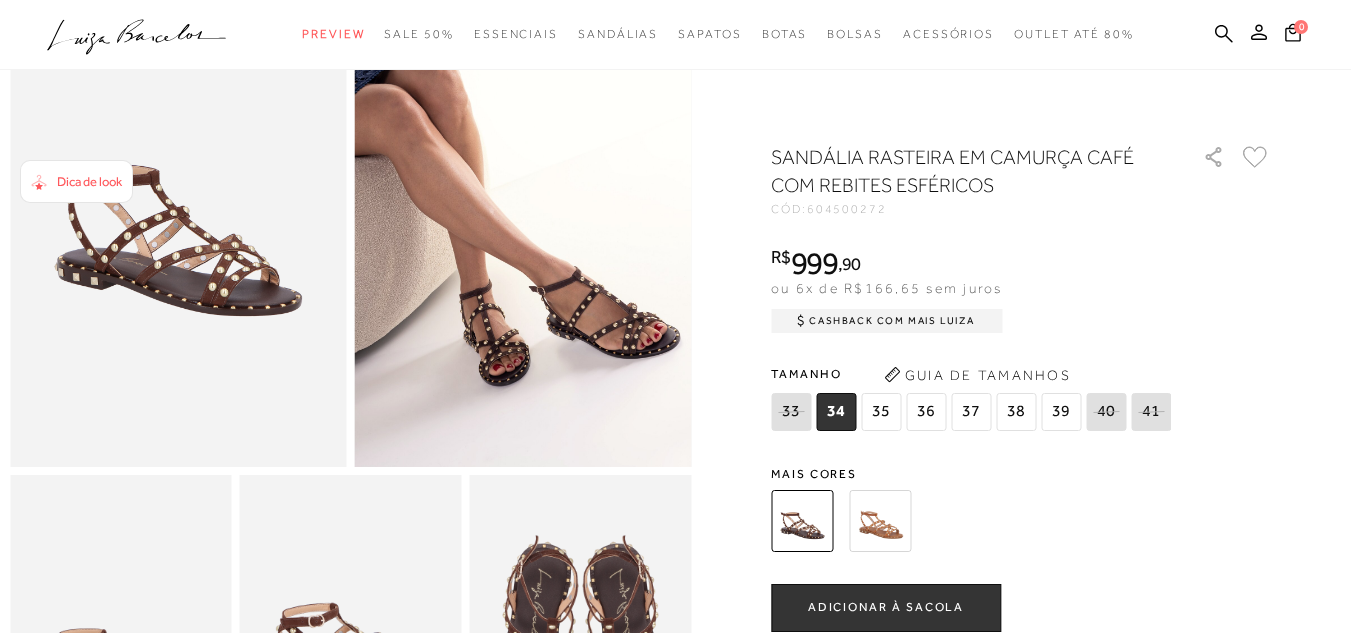 scroll, scrollTop: 0, scrollLeft: 0, axis: both 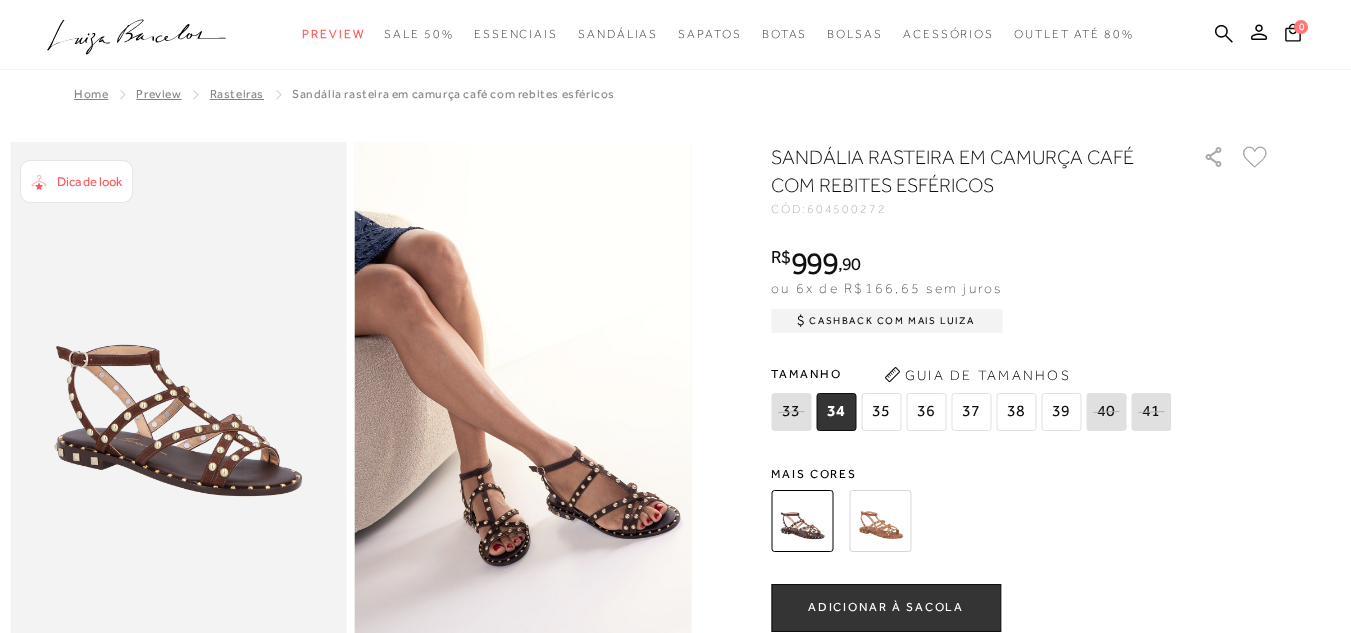 click at bounding box center (880, 521) 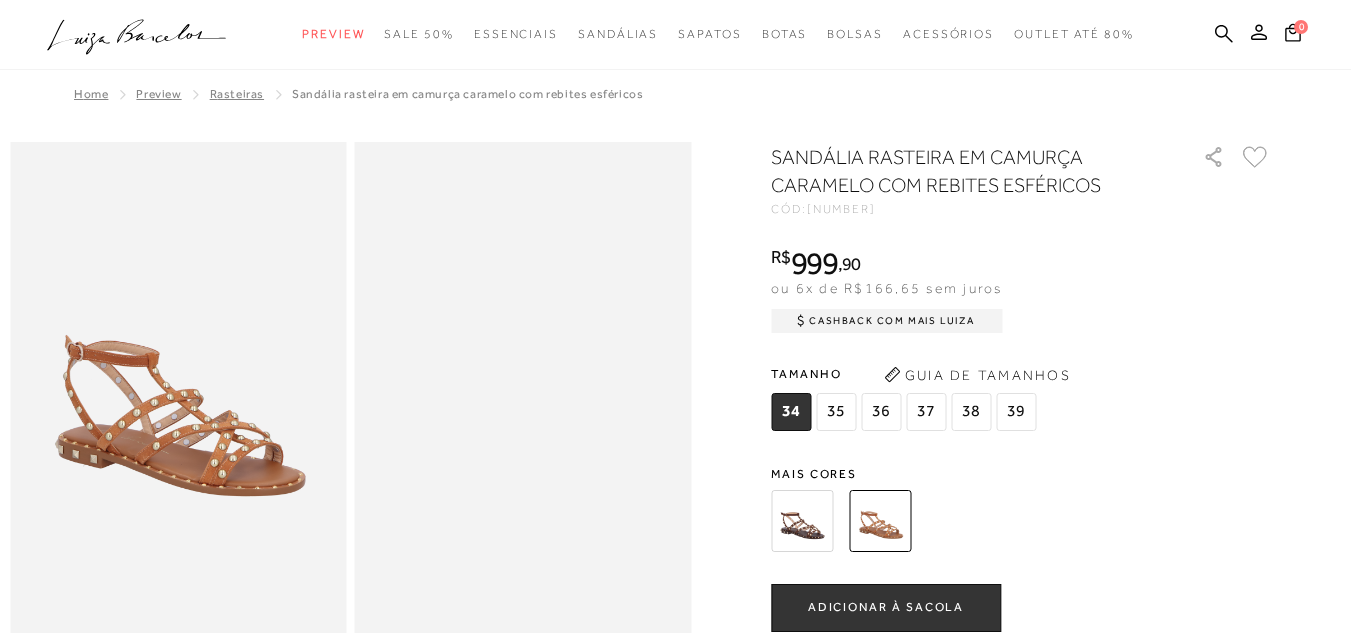 scroll, scrollTop: 0, scrollLeft: 0, axis: both 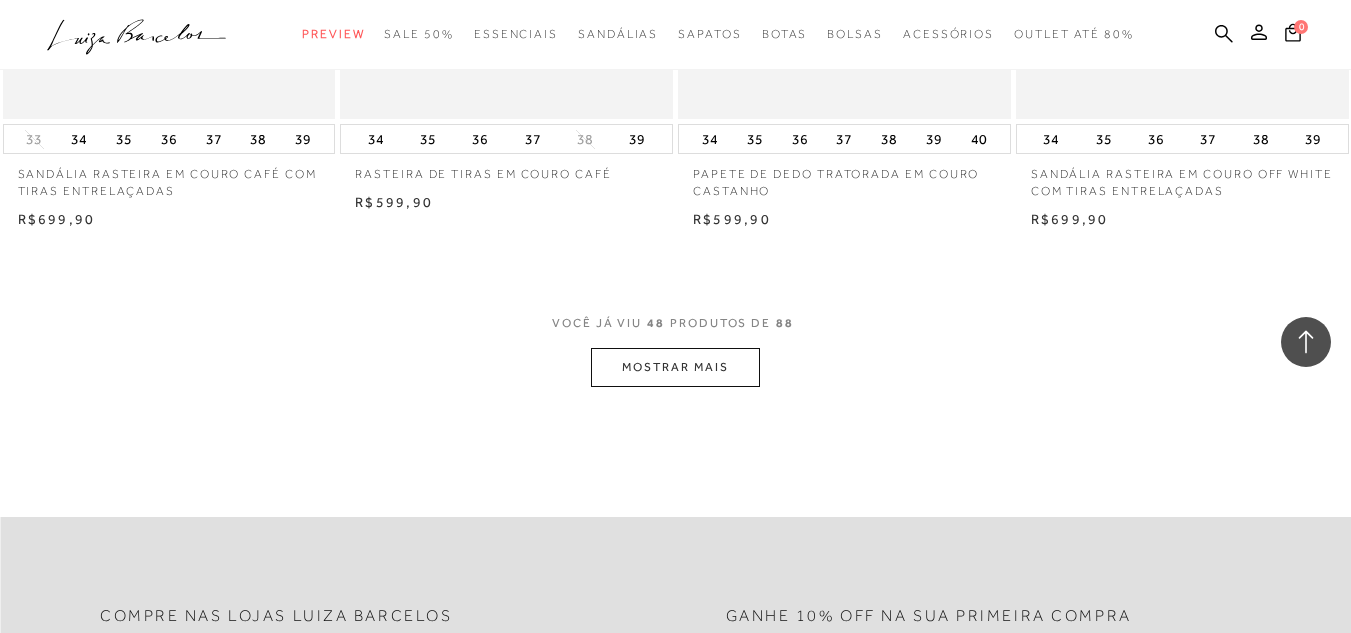 click on "MOSTRAR MAIS" at bounding box center [675, 367] 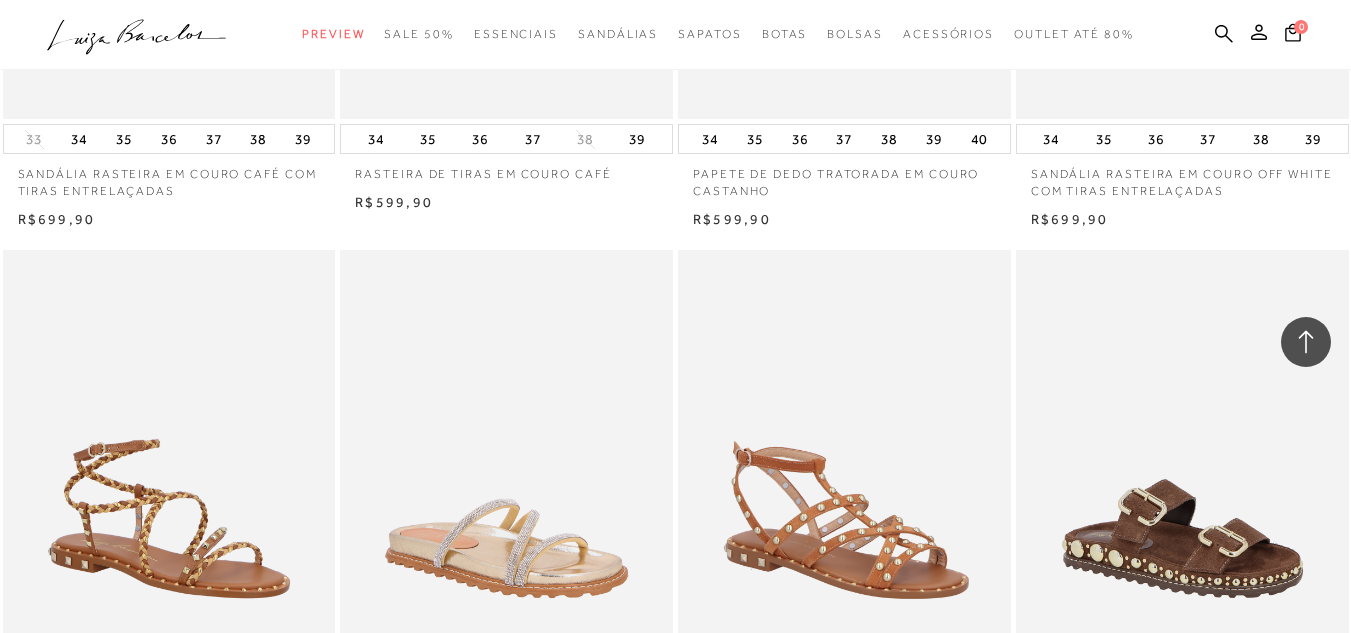 scroll, scrollTop: 7532, scrollLeft: 0, axis: vertical 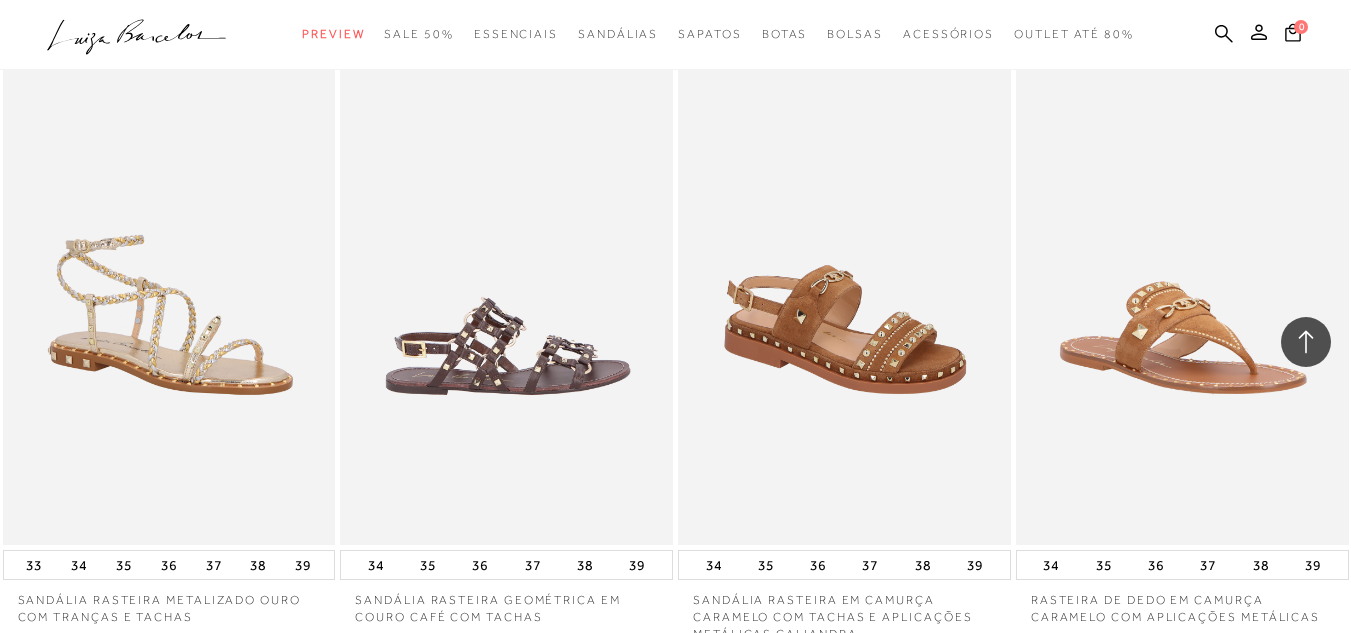 click at bounding box center (507, 295) 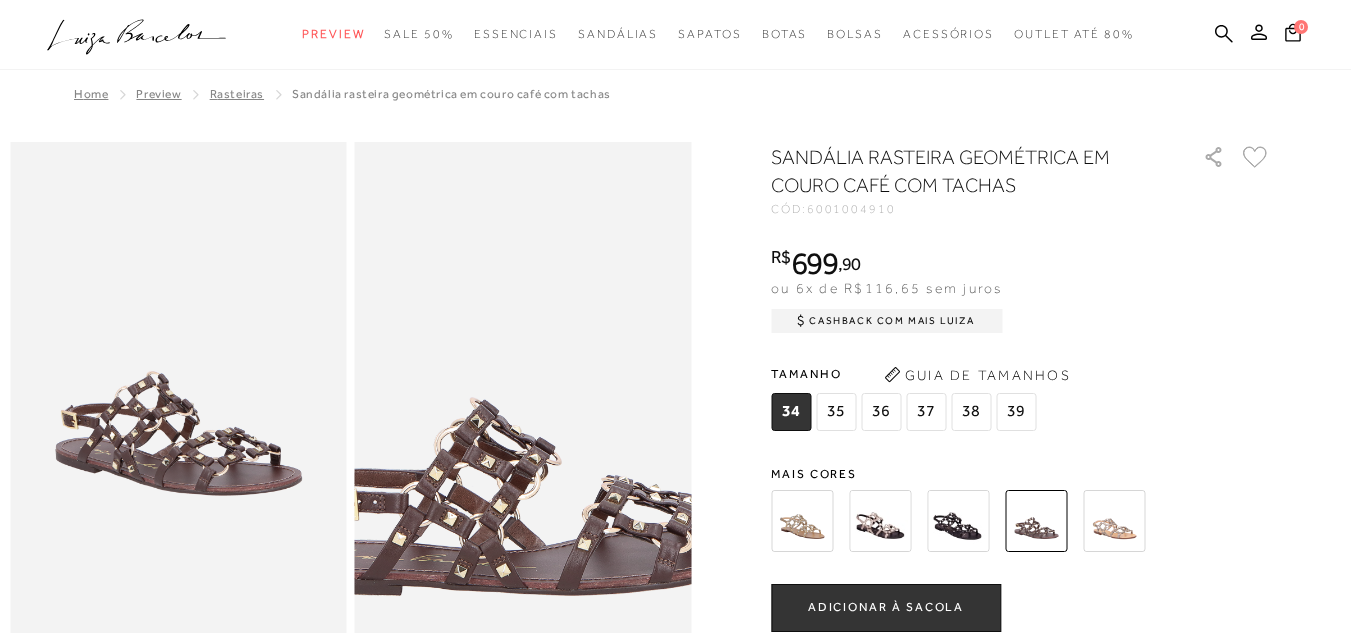 scroll, scrollTop: 0, scrollLeft: 0, axis: both 